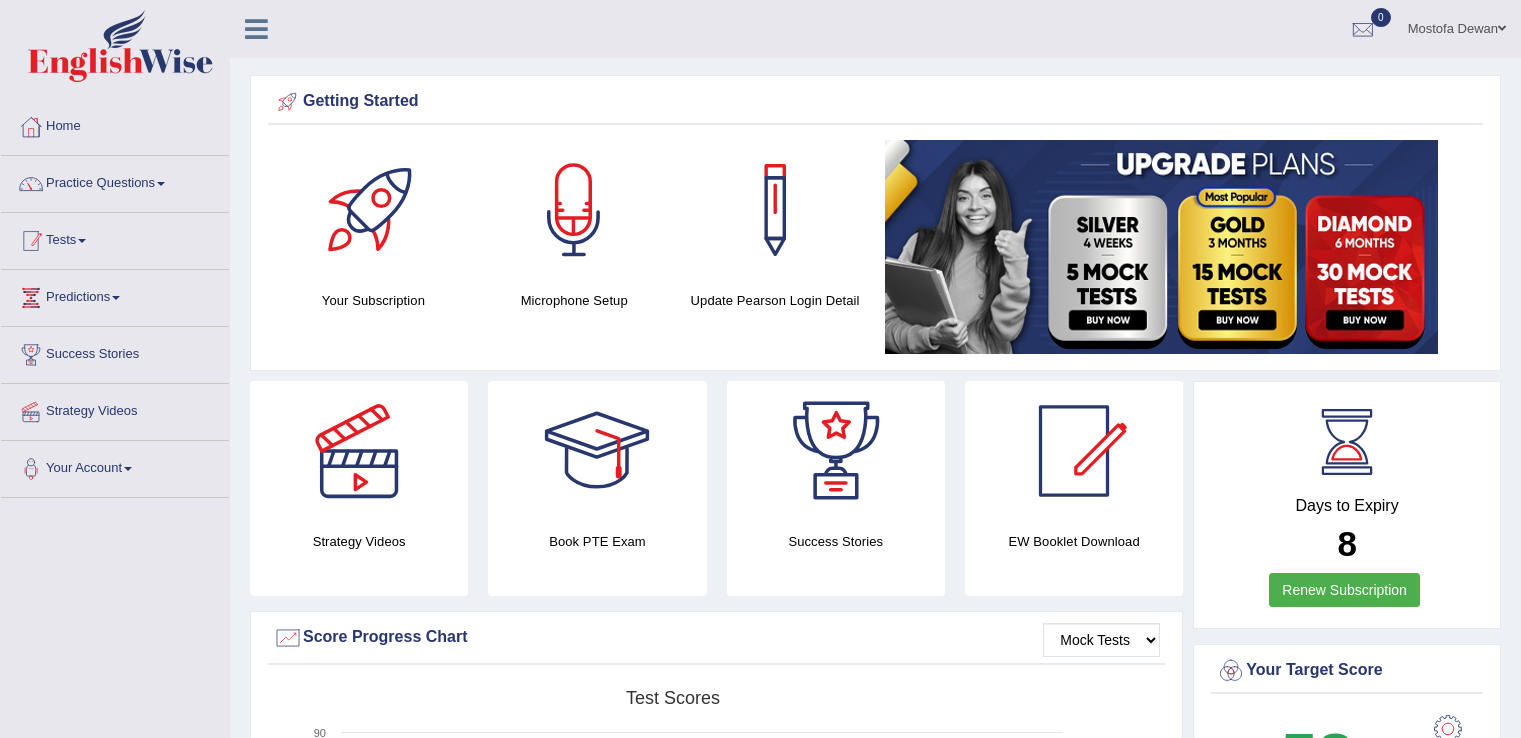 scroll, scrollTop: 0, scrollLeft: 0, axis: both 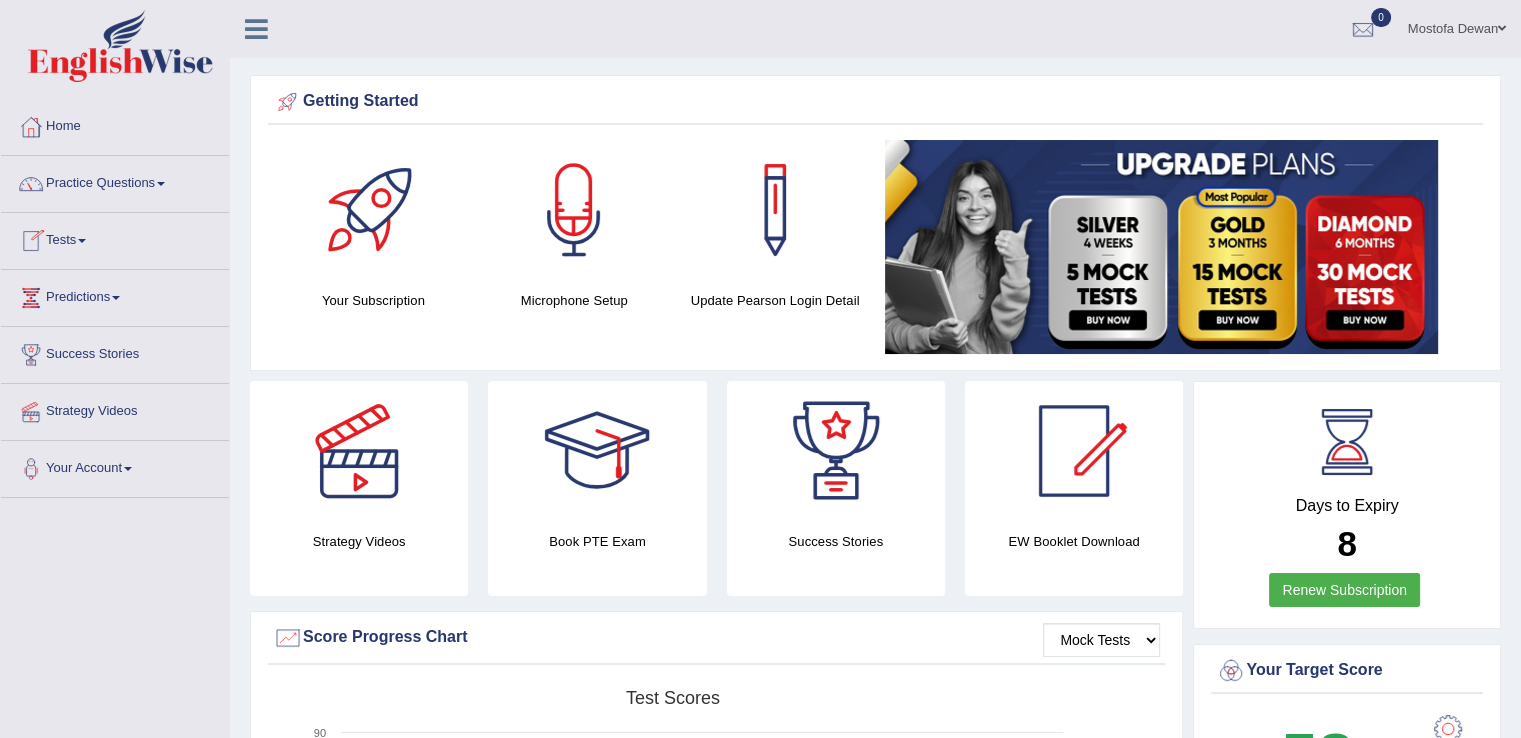 click on "Tests" at bounding box center (115, 238) 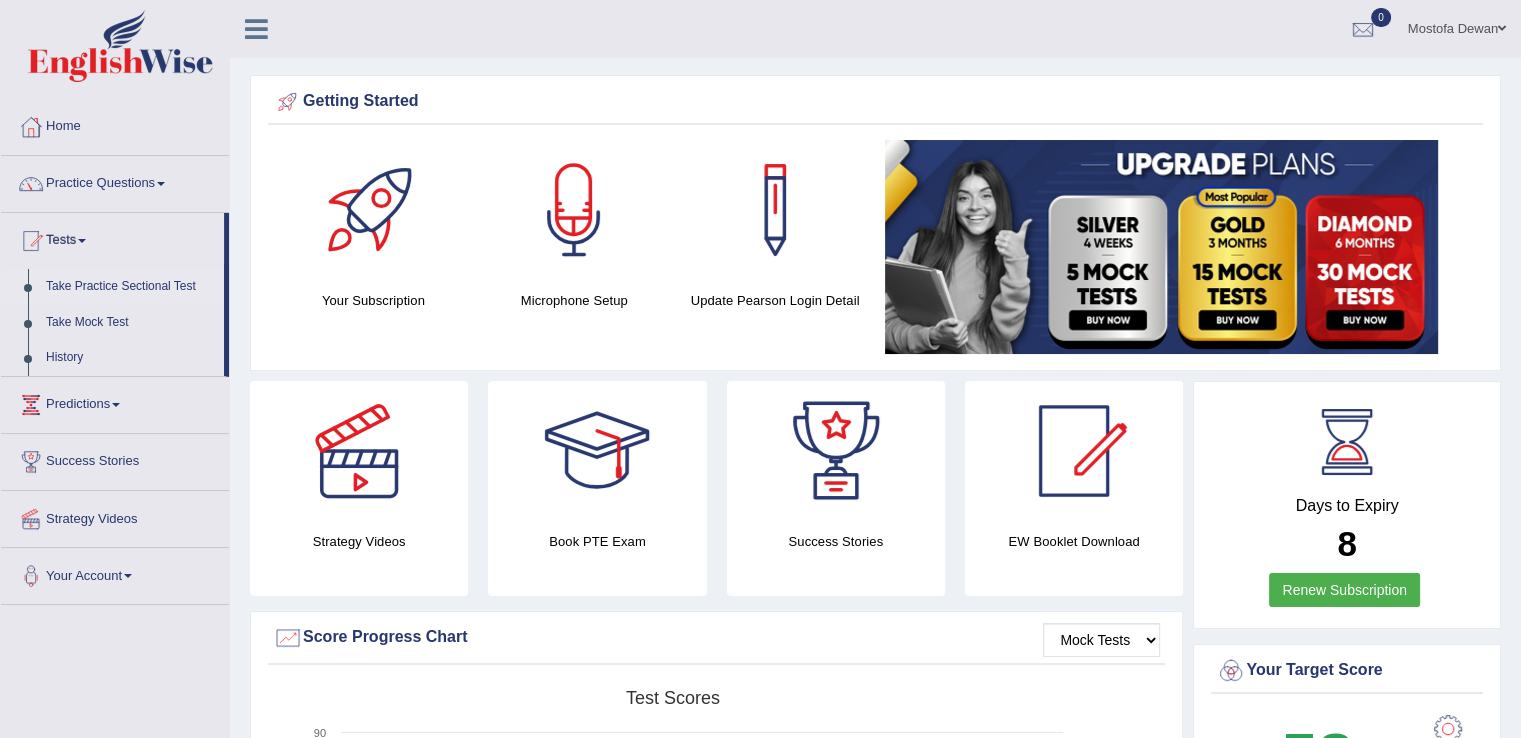 click on "Take Practice Sectional Test" at bounding box center (130, 287) 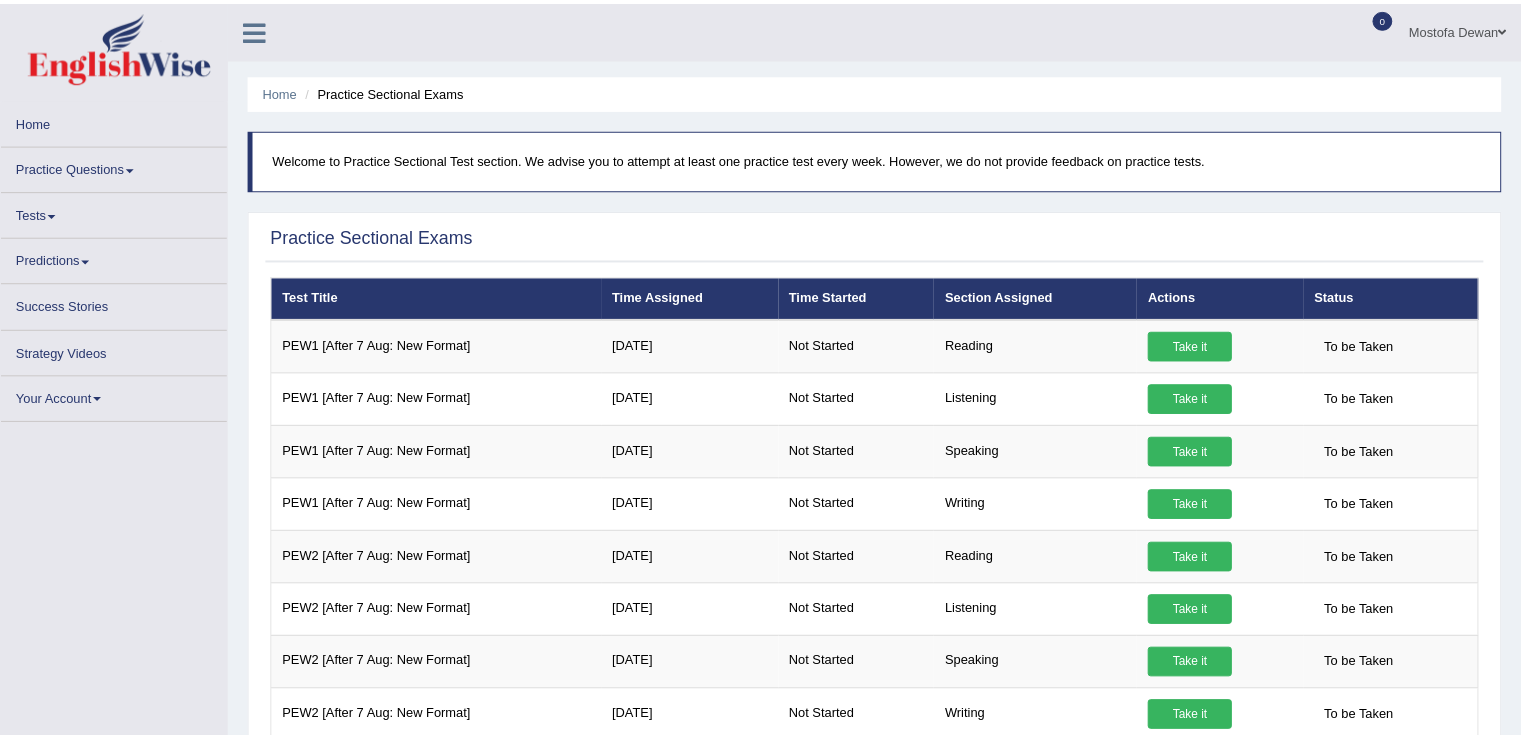 scroll, scrollTop: 0, scrollLeft: 0, axis: both 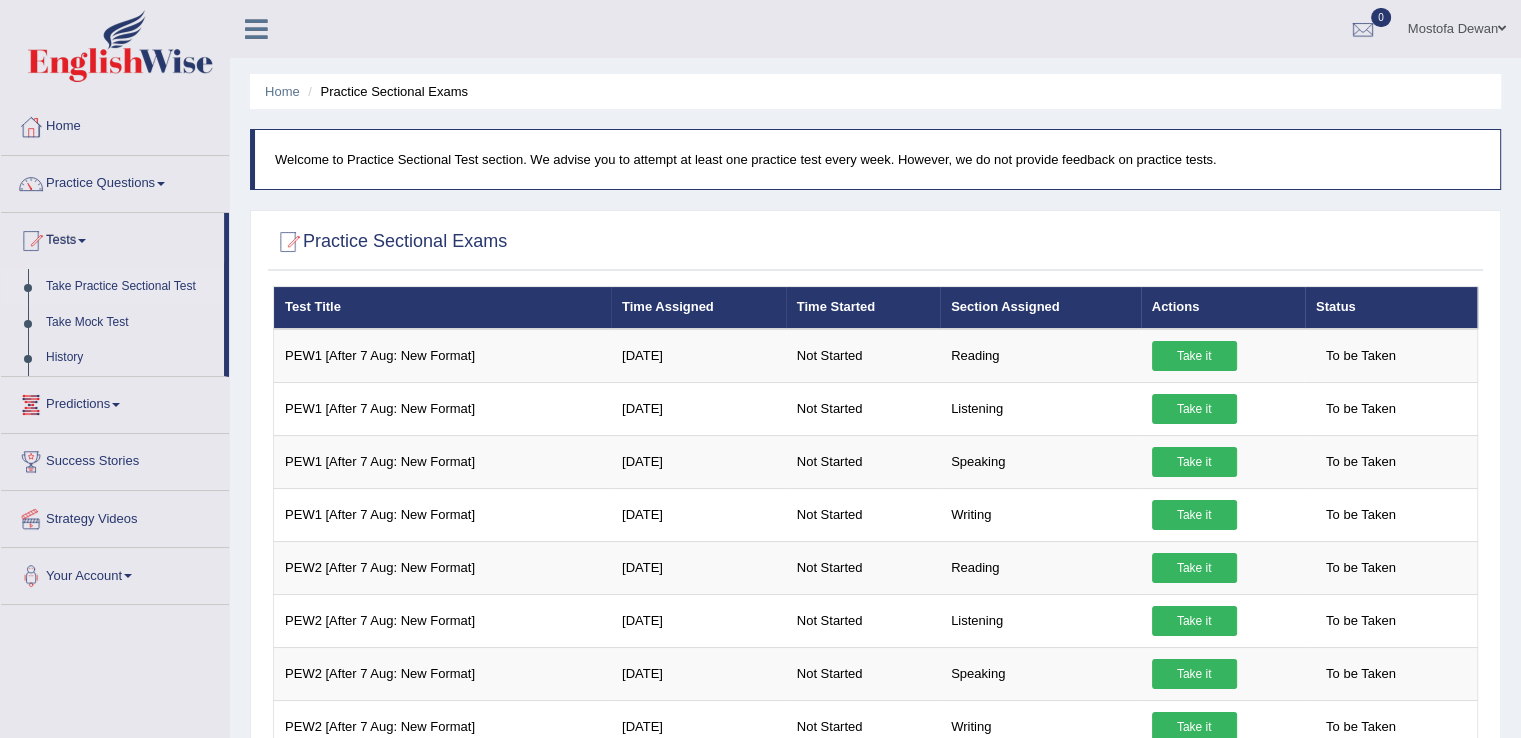 click on "Take Practice Sectional Test" at bounding box center [130, 287] 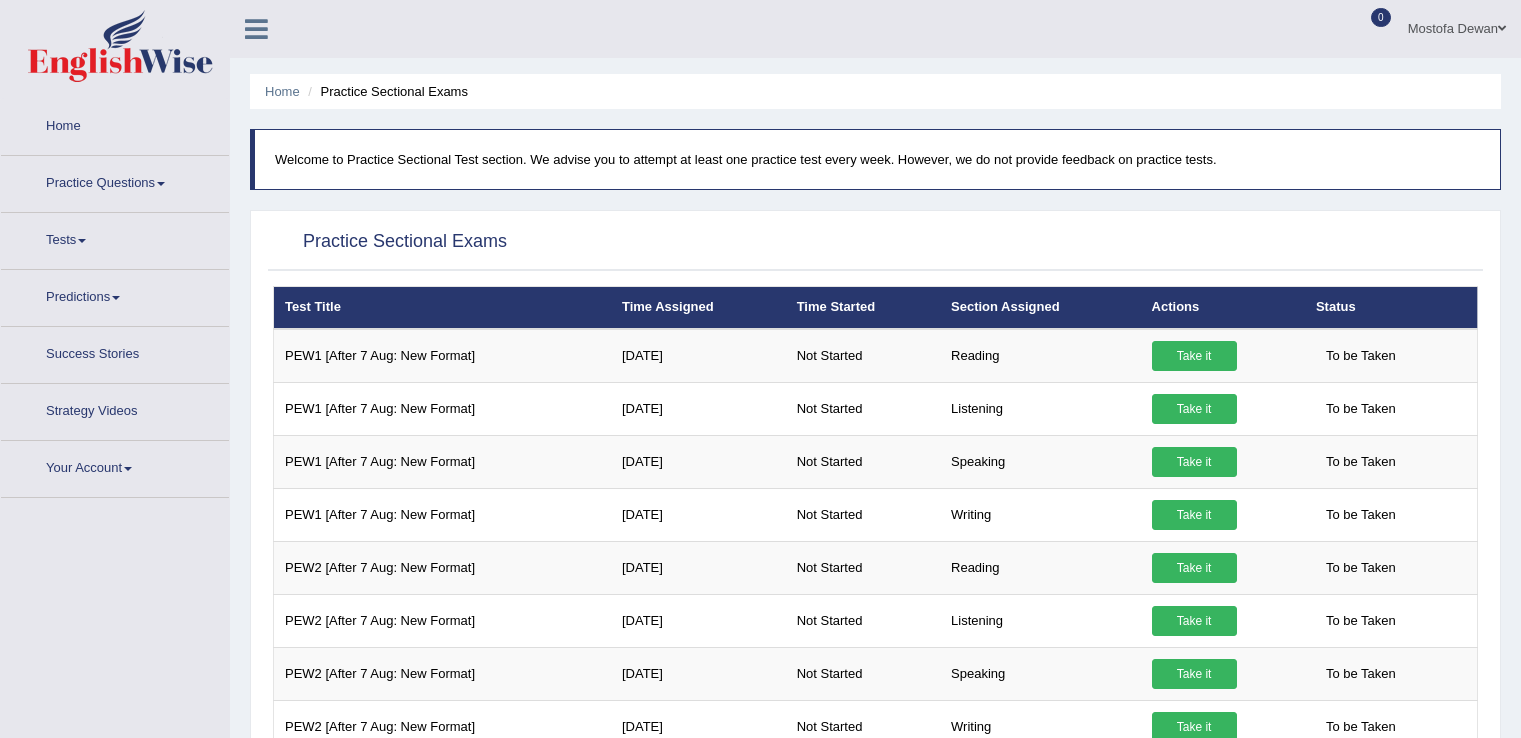 scroll, scrollTop: 0, scrollLeft: 0, axis: both 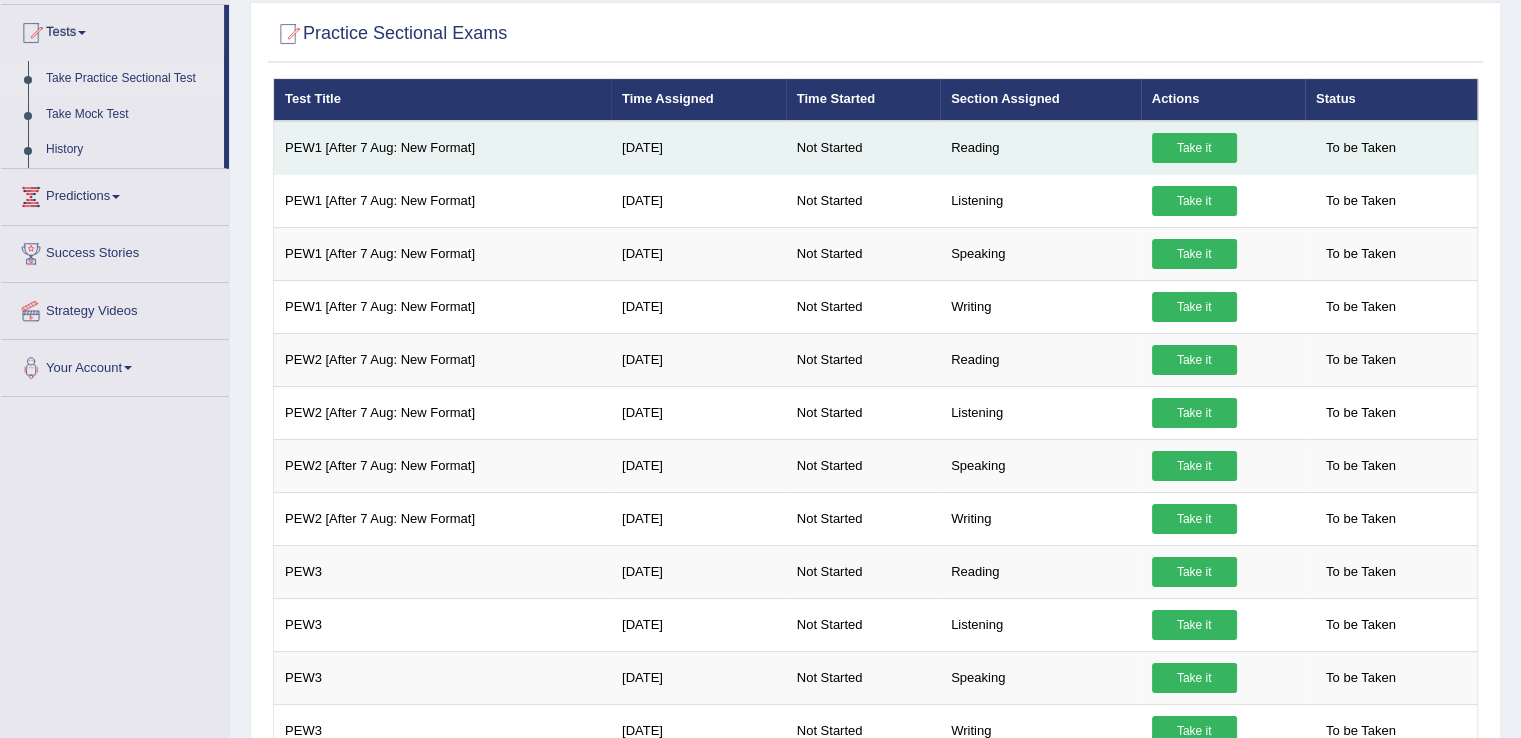 click on "PEW1 [After 7 Aug: New Format]" at bounding box center (442, 148) 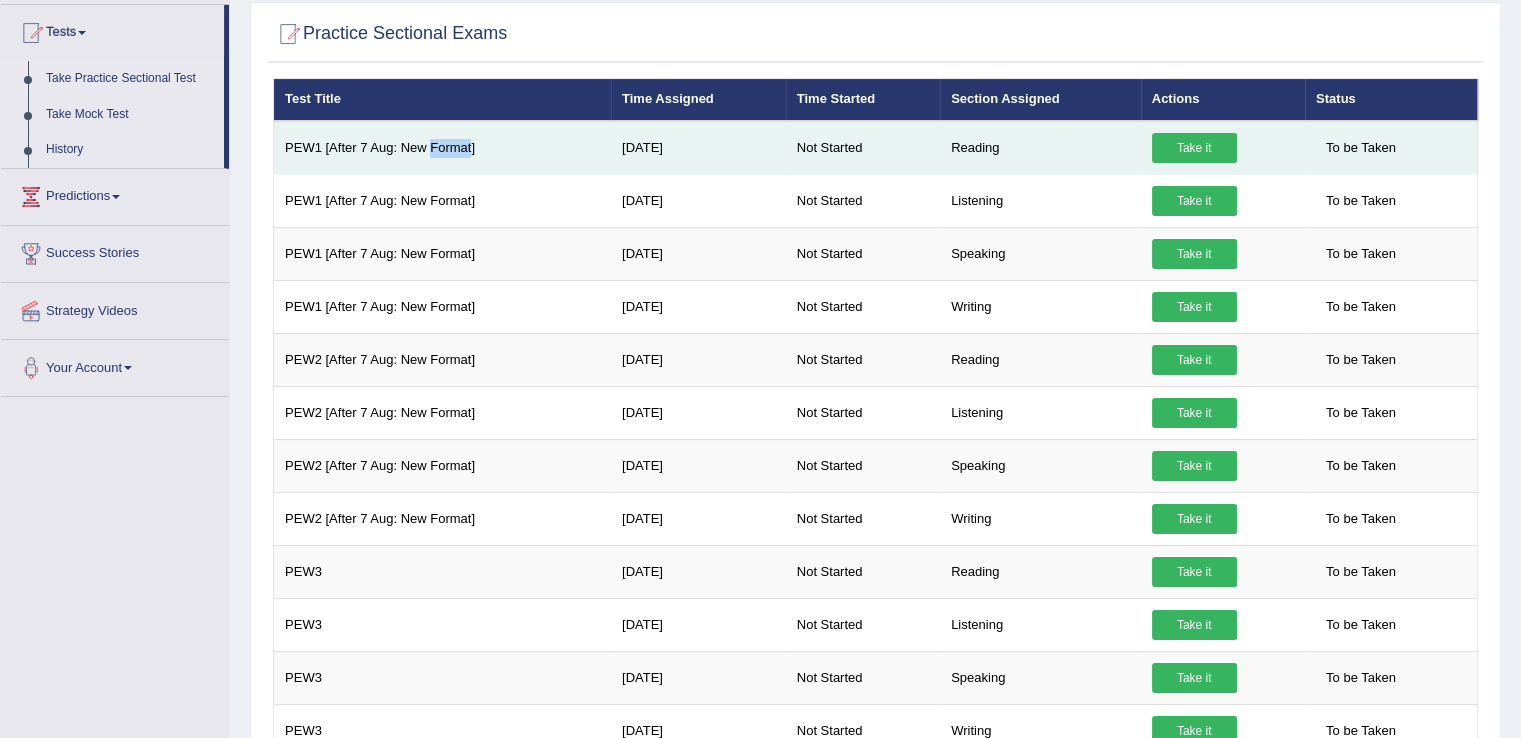 click on "PEW1 [After 7 Aug: New Format]" at bounding box center [442, 148] 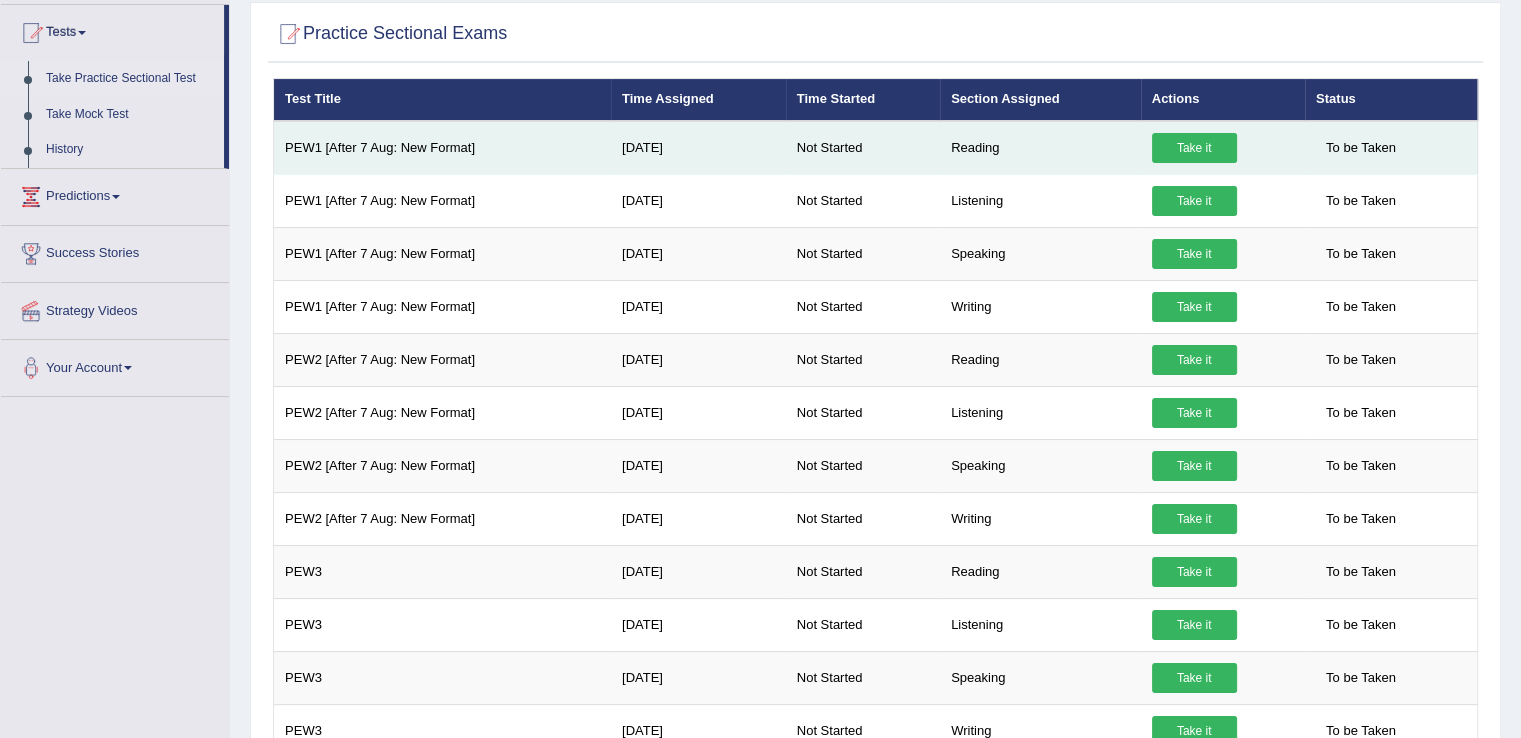 click on "Jul 10, 2025" at bounding box center (698, 148) 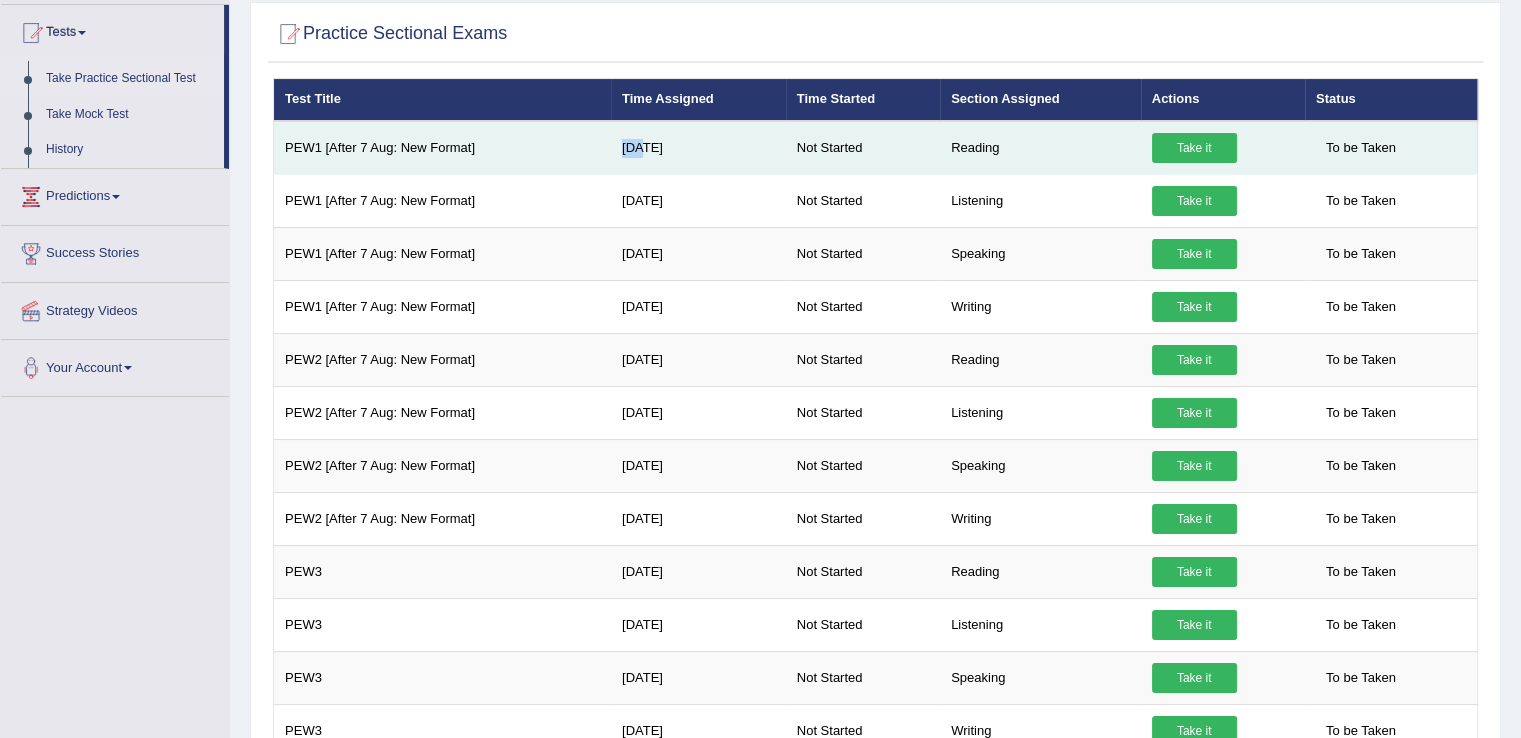 click on "Jul 10, 2025" at bounding box center (698, 148) 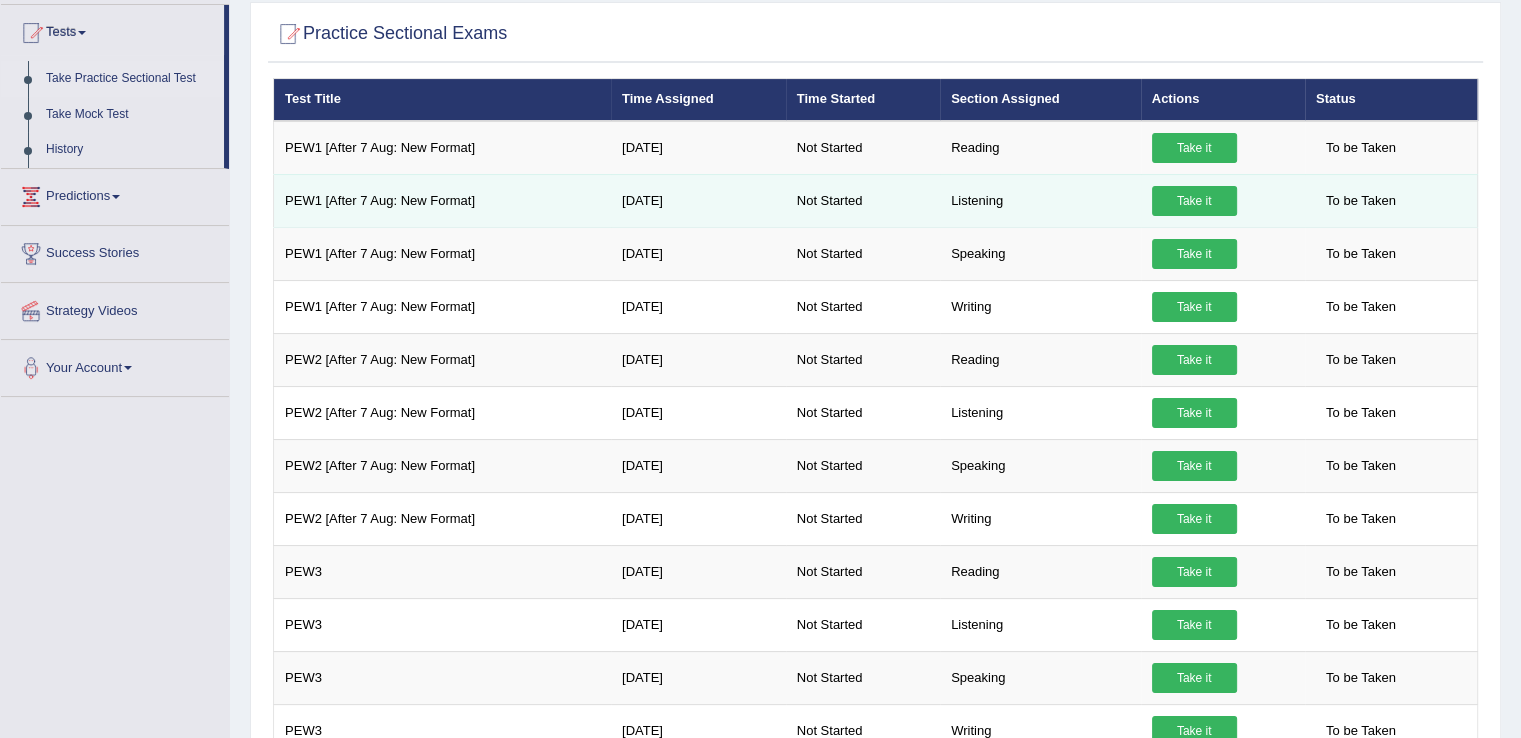click on "PEW1 [After 7 Aug: New Format]" at bounding box center [442, 200] 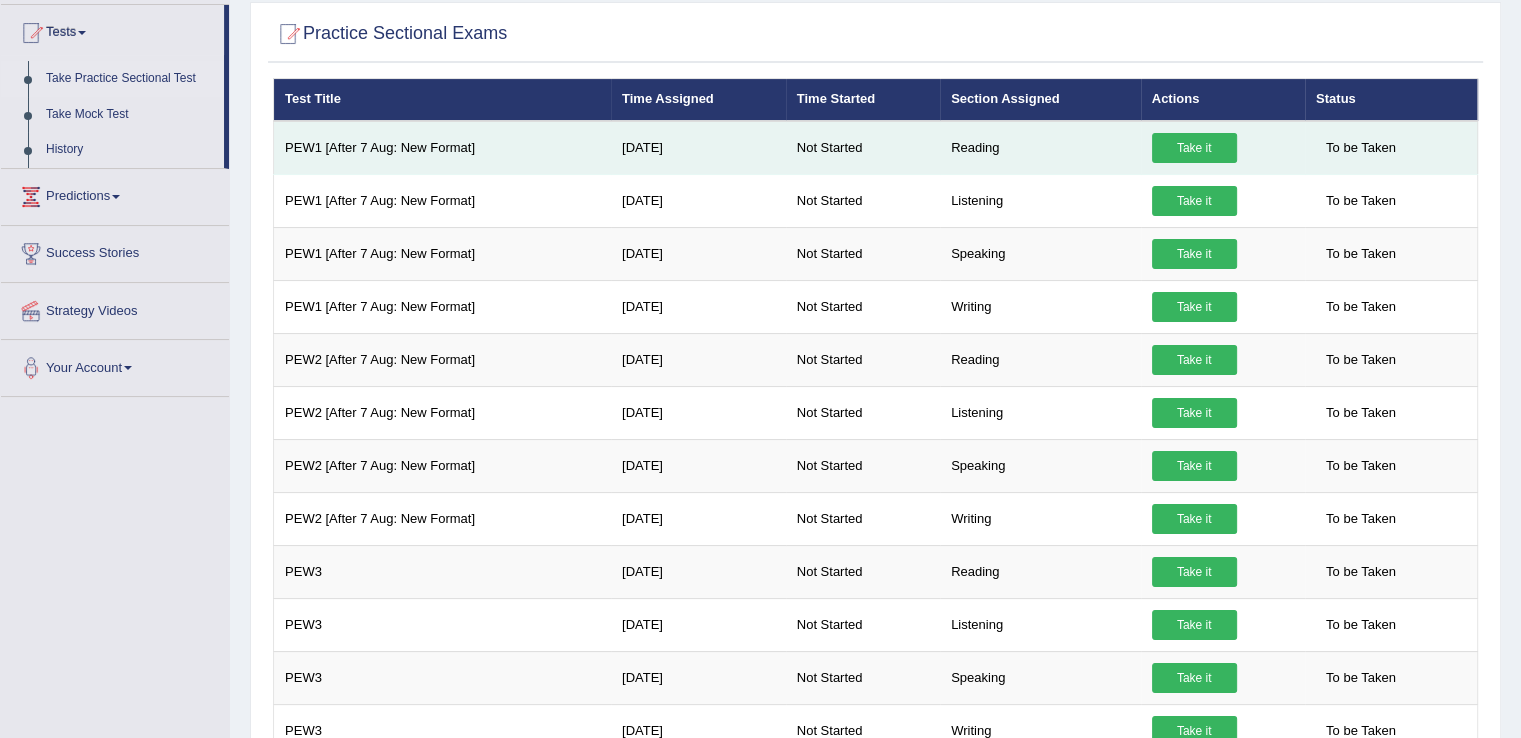 click on "Take it" at bounding box center [1194, 148] 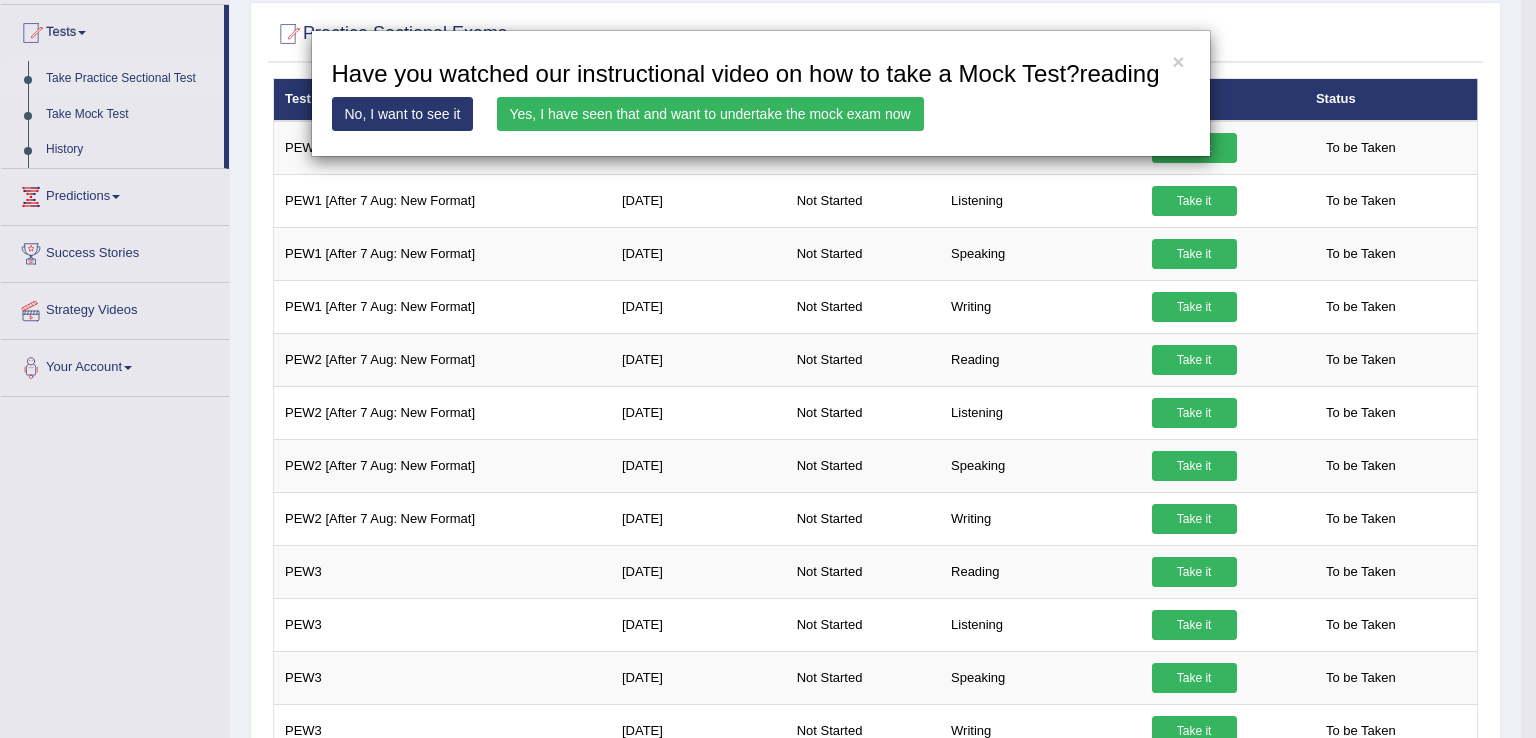 click on "Yes, I have seen that and want to undertake the mock exam now" at bounding box center [710, 114] 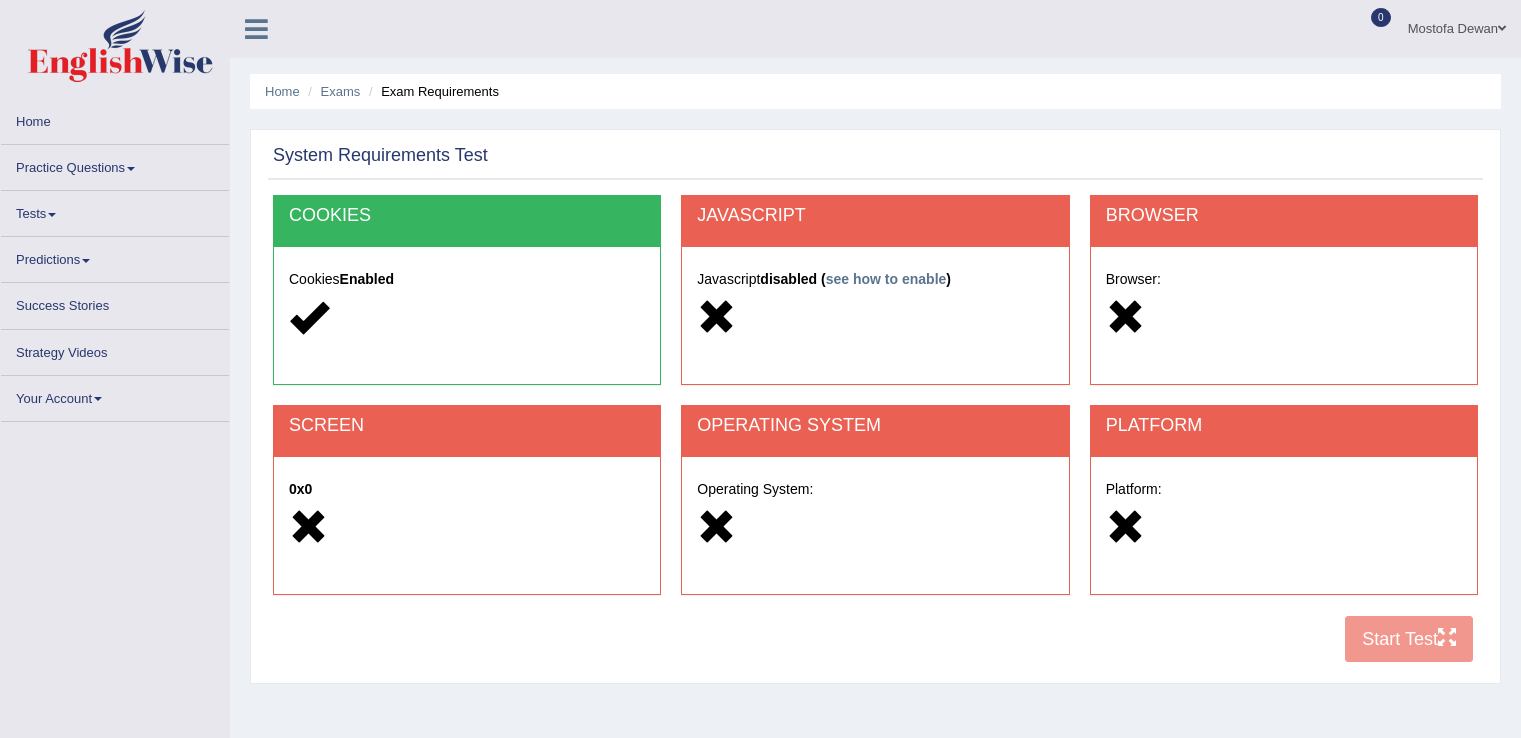 scroll, scrollTop: 0, scrollLeft: 0, axis: both 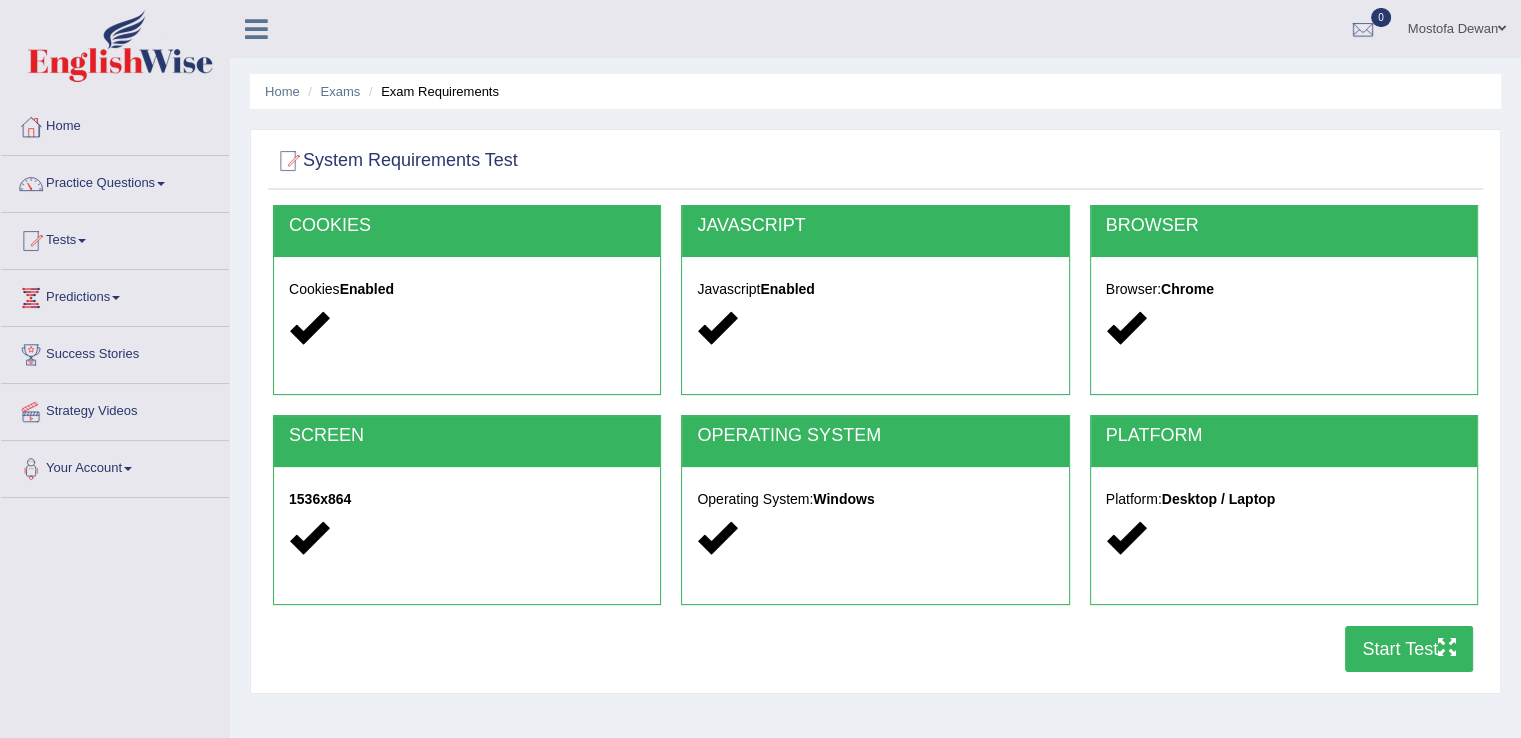 click on "Start Test" at bounding box center (1409, 649) 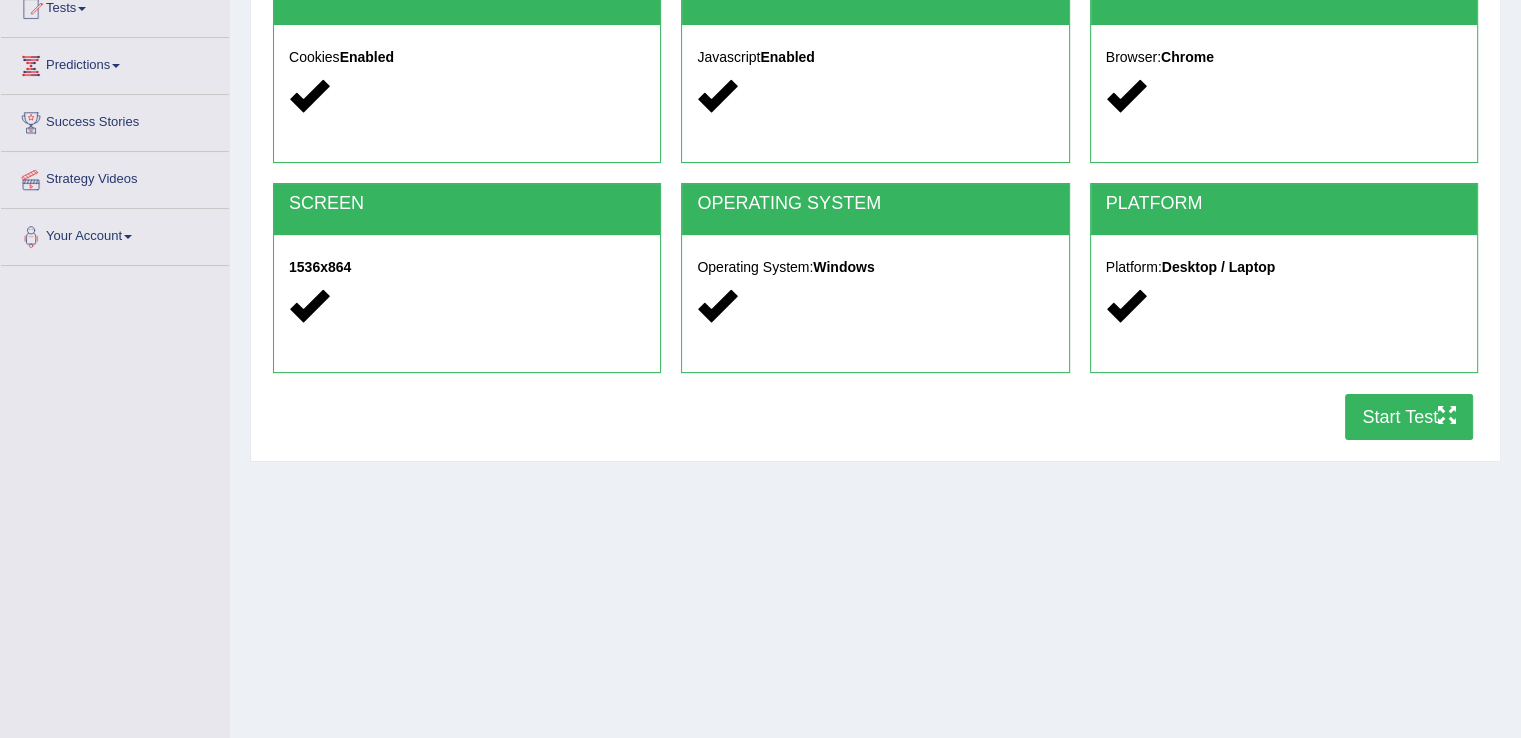 scroll, scrollTop: 0, scrollLeft: 0, axis: both 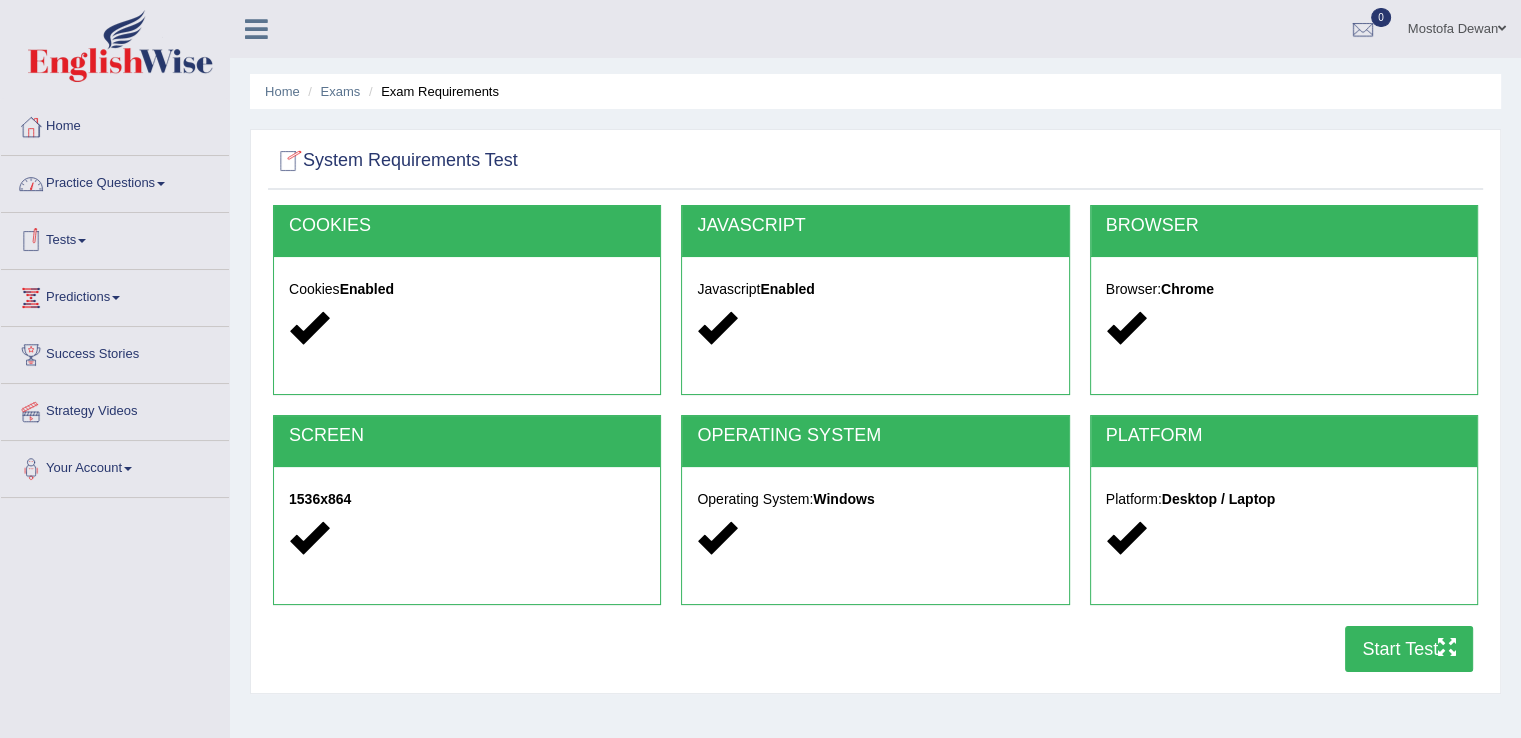 click on "Tests" at bounding box center [115, 238] 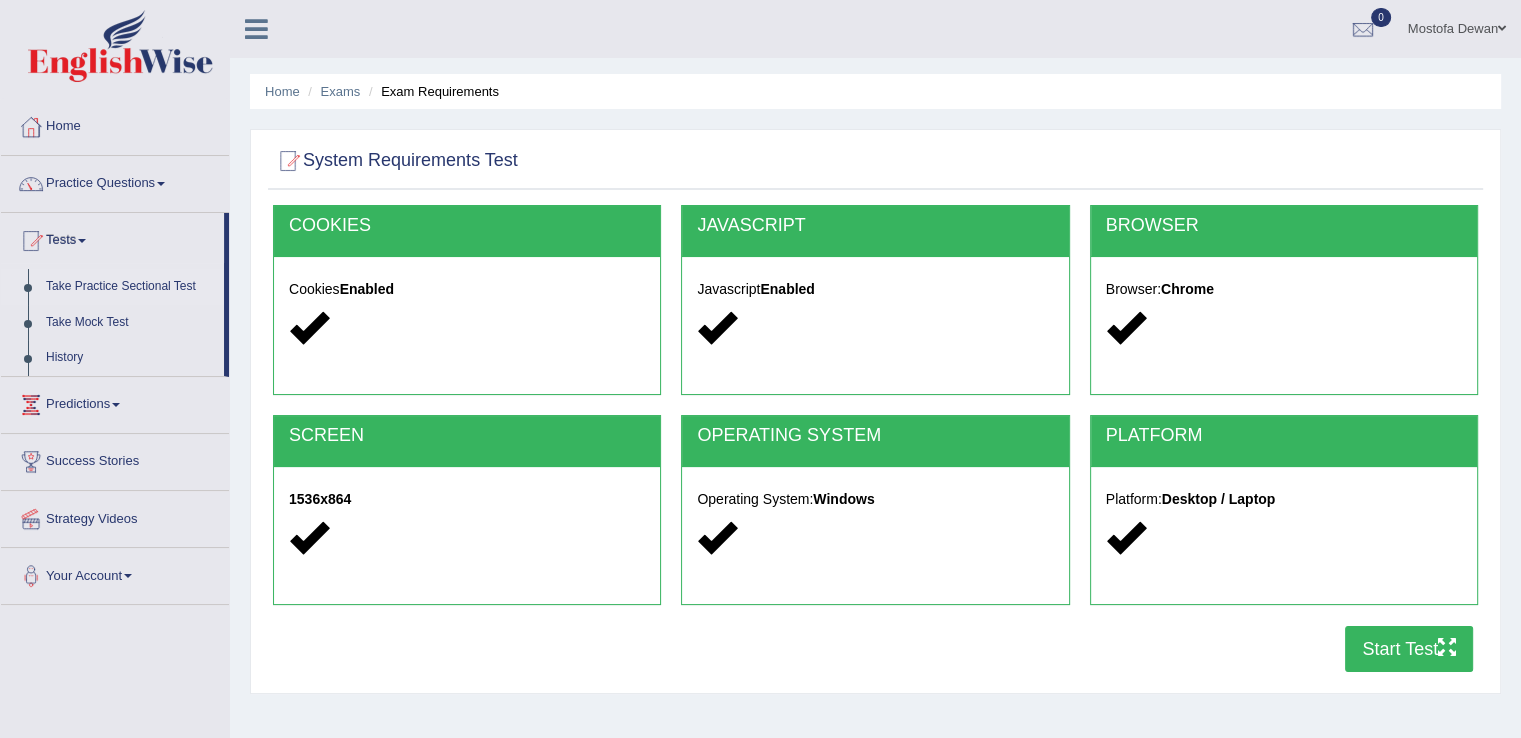 click on "Take Practice Sectional Test" at bounding box center (130, 287) 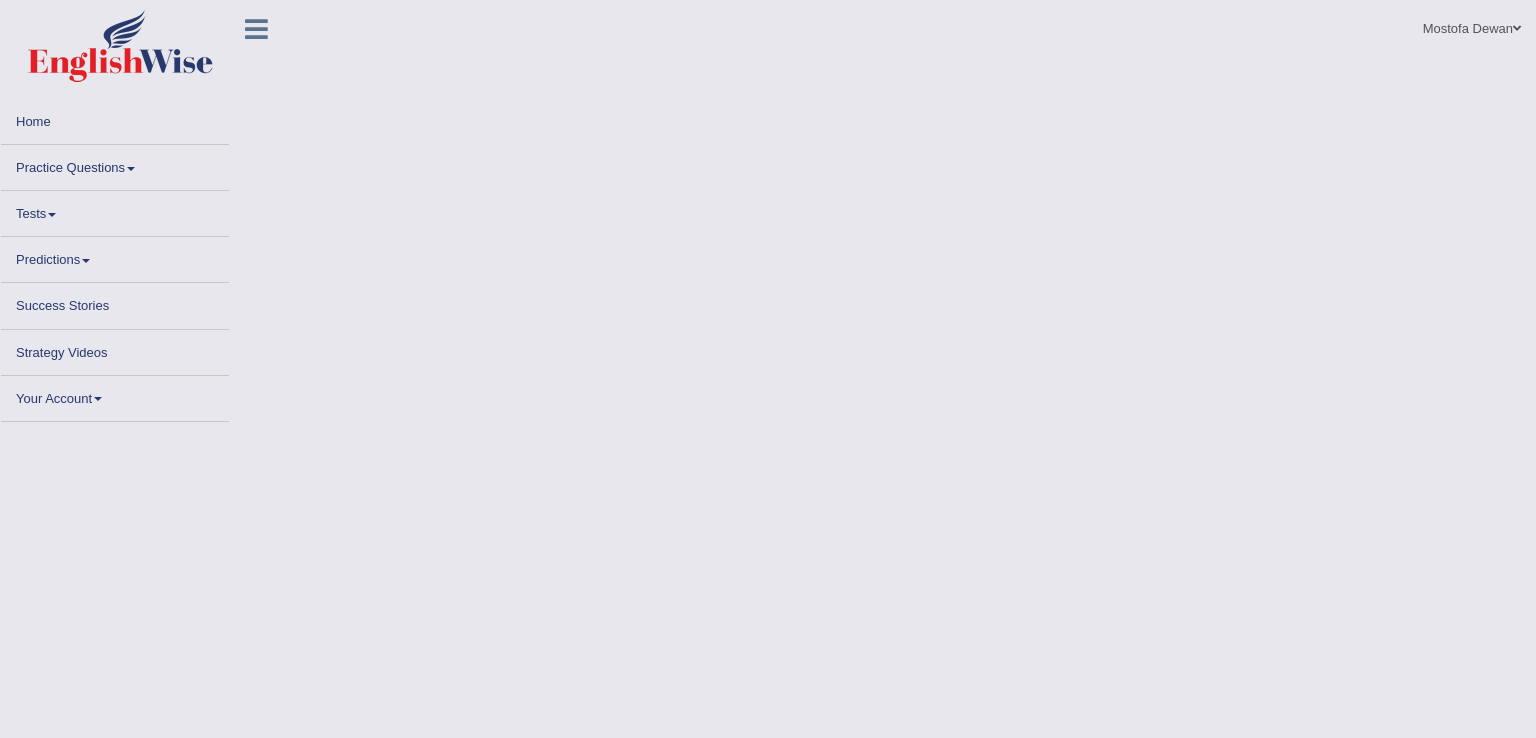 scroll, scrollTop: 0, scrollLeft: 0, axis: both 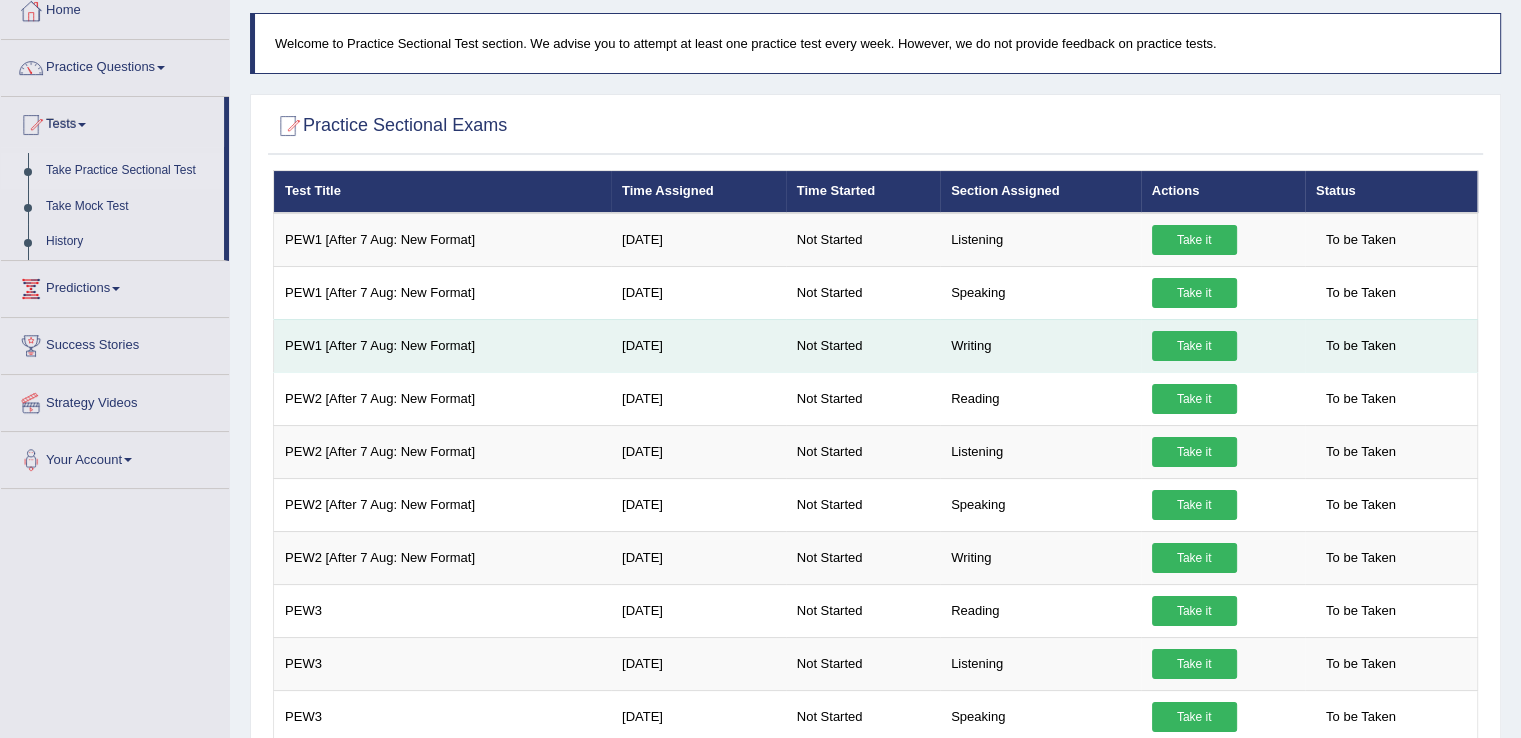 click on "Take it" at bounding box center [1194, 346] 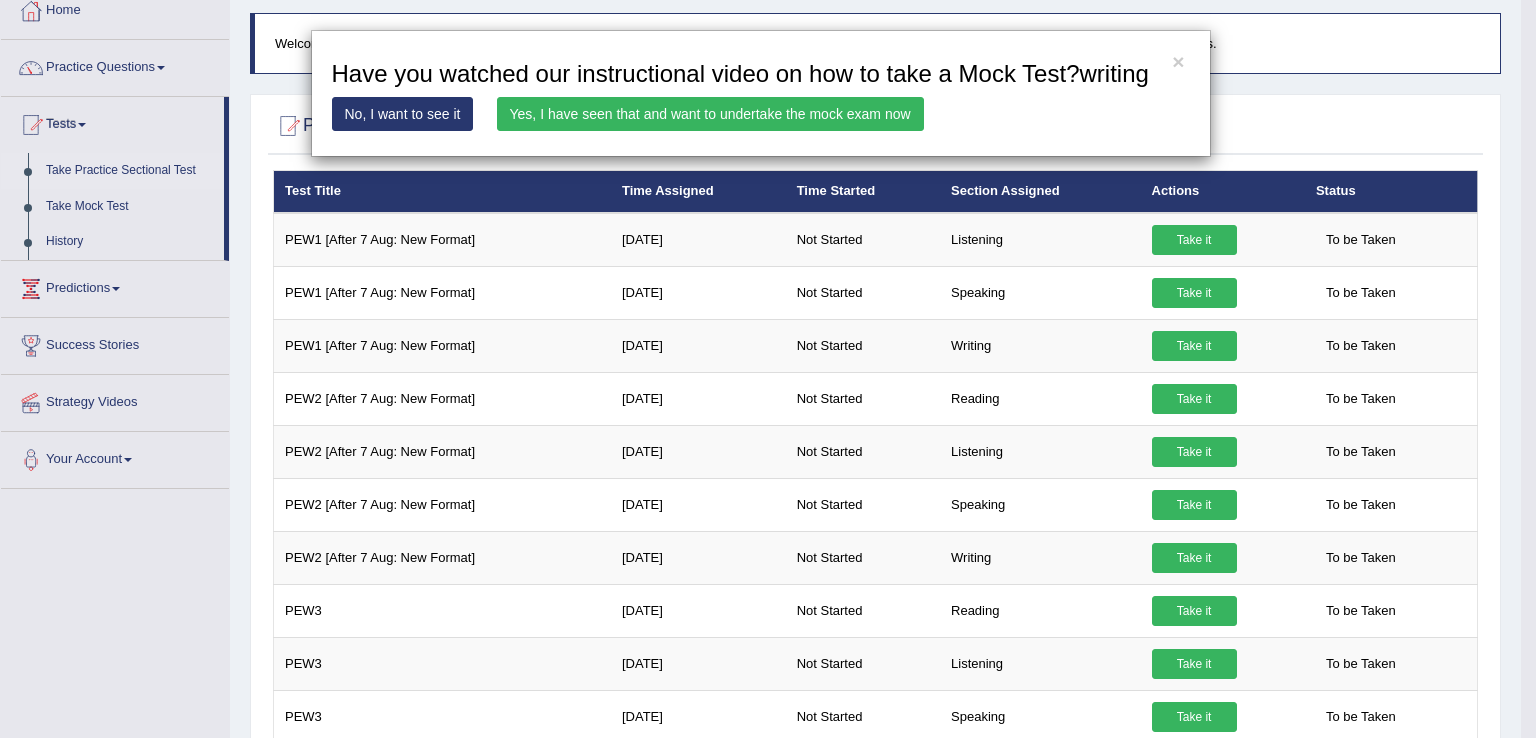 click on "Yes, I have seen that and want to undertake the mock exam now" at bounding box center (710, 114) 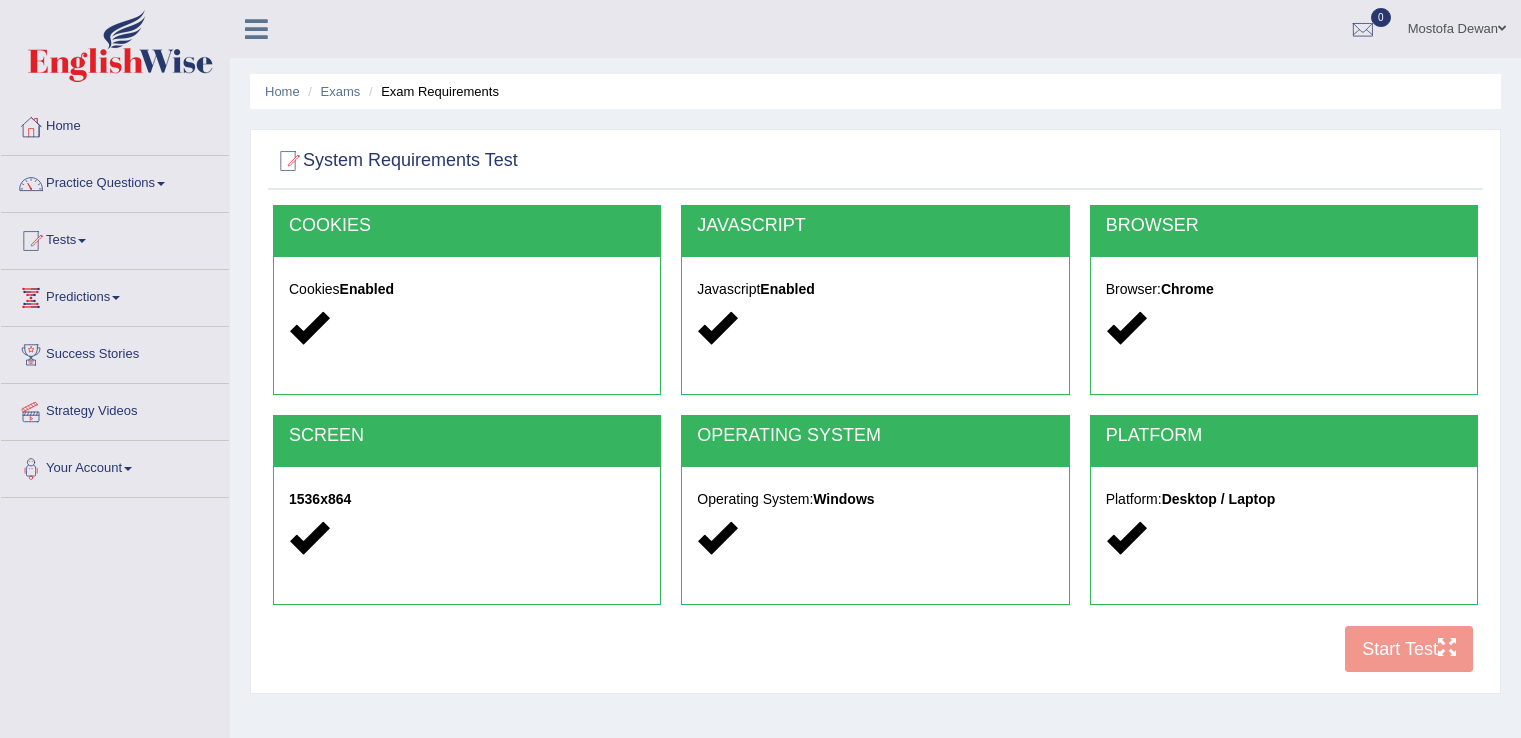 scroll, scrollTop: 0, scrollLeft: 0, axis: both 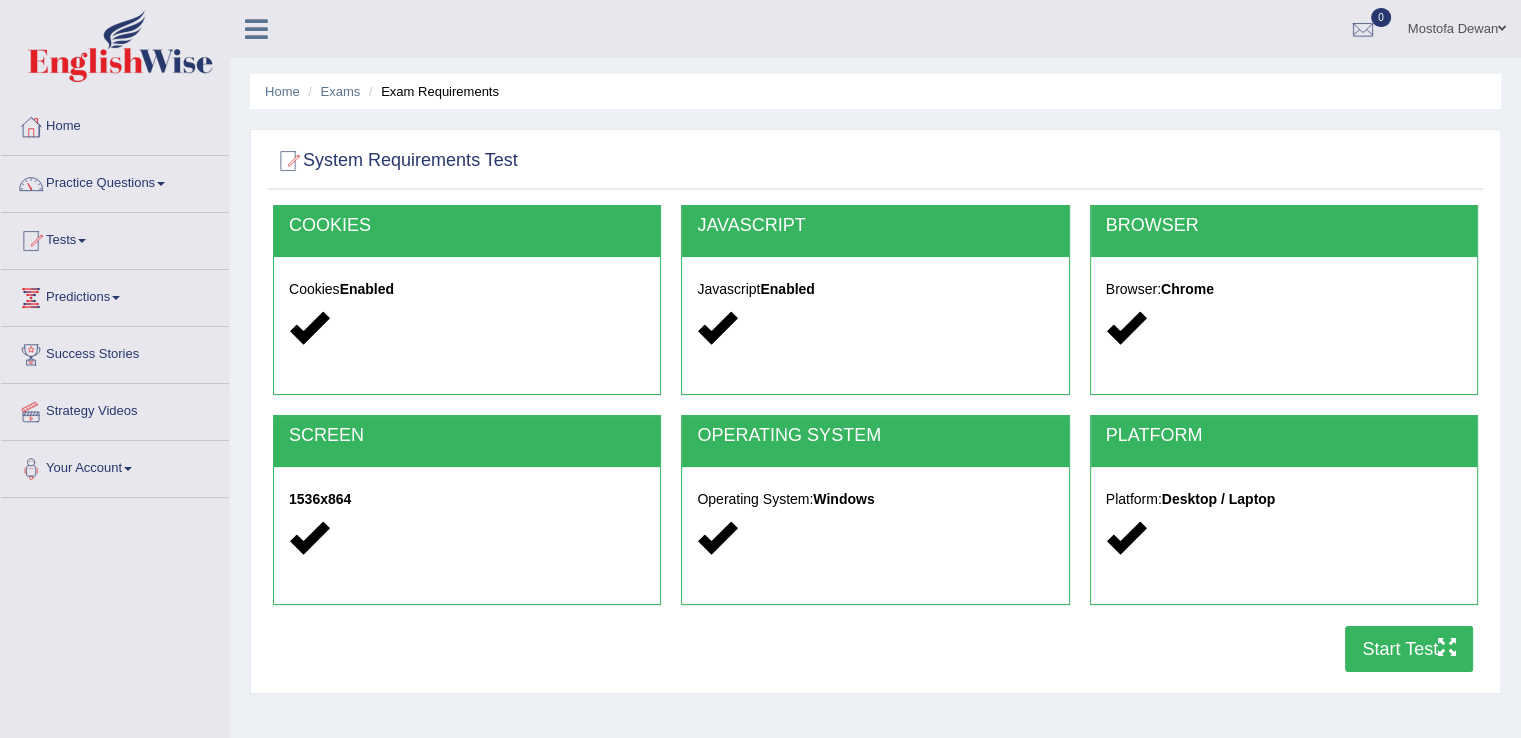 click on "Start Test" at bounding box center [1409, 649] 